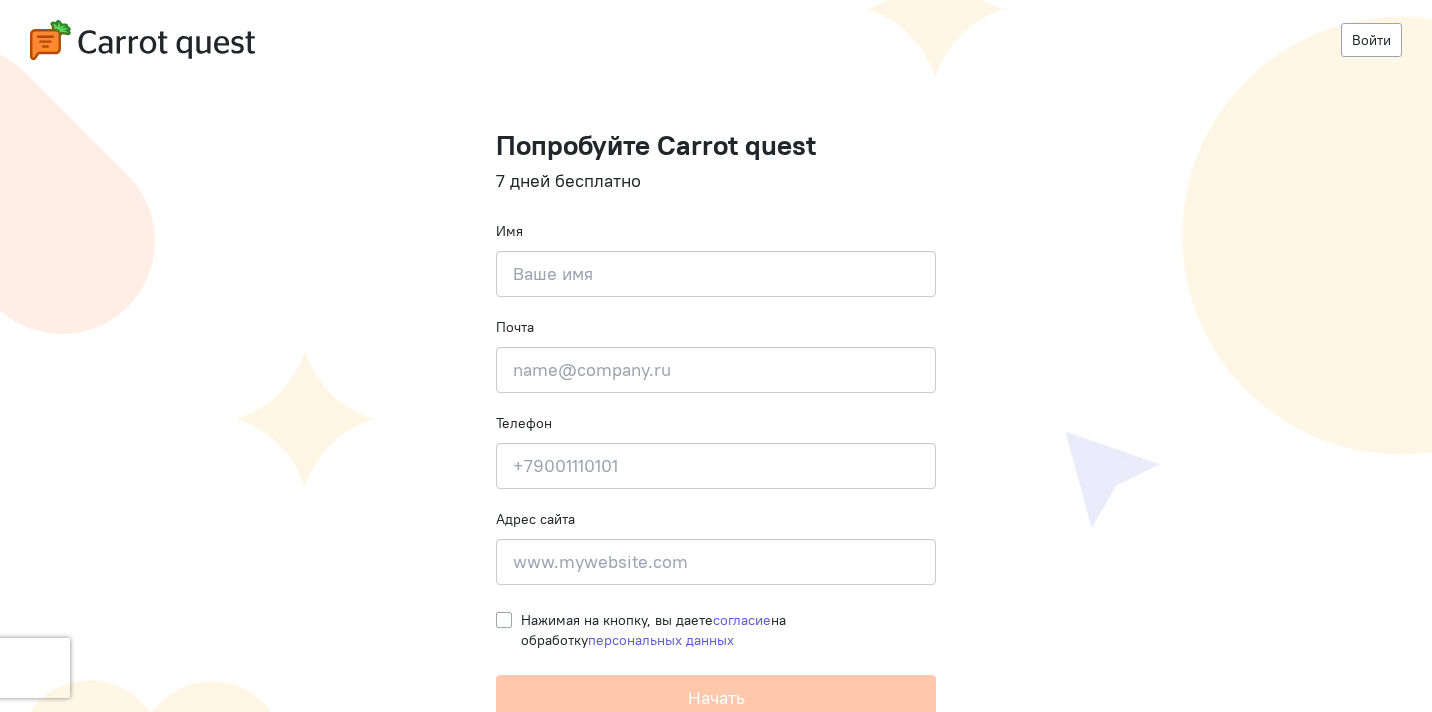 scroll, scrollTop: 0, scrollLeft: 0, axis: both 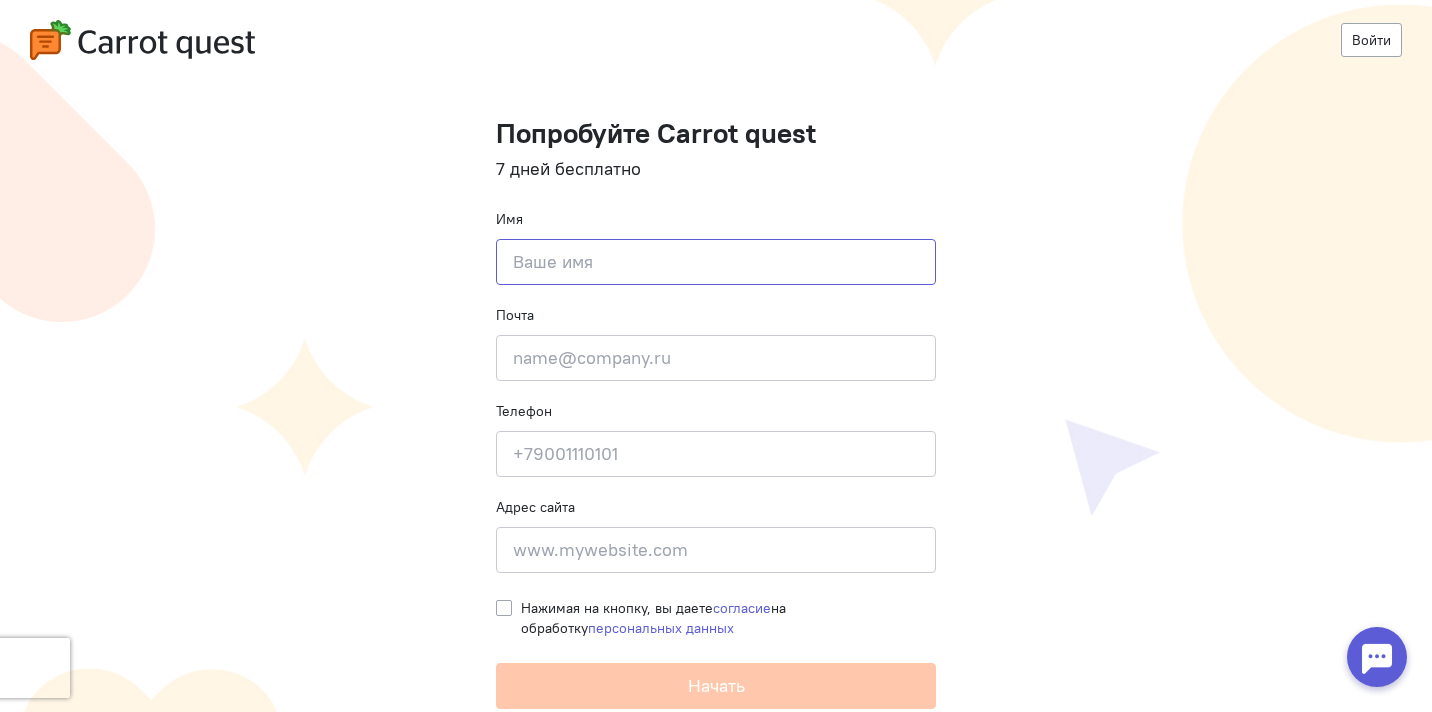 click at bounding box center (716, 262) 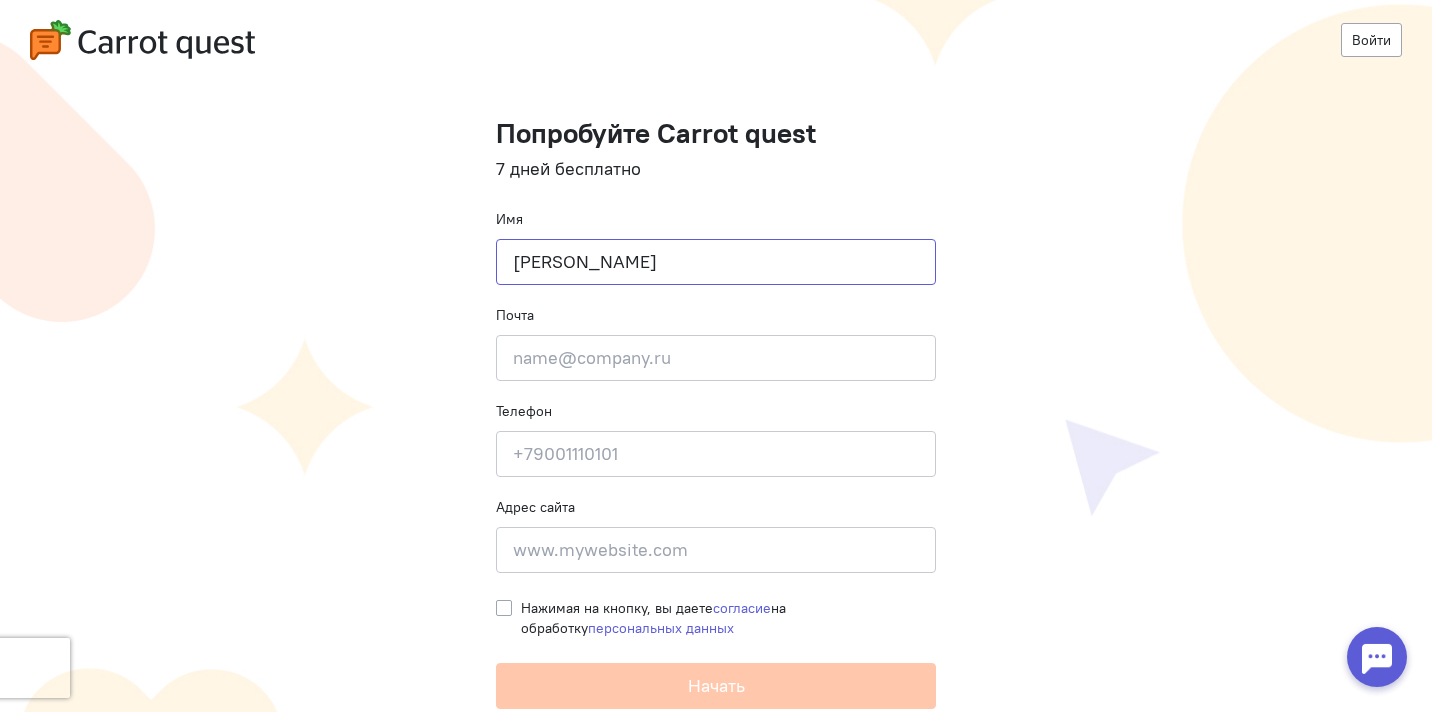 type on "Яна" 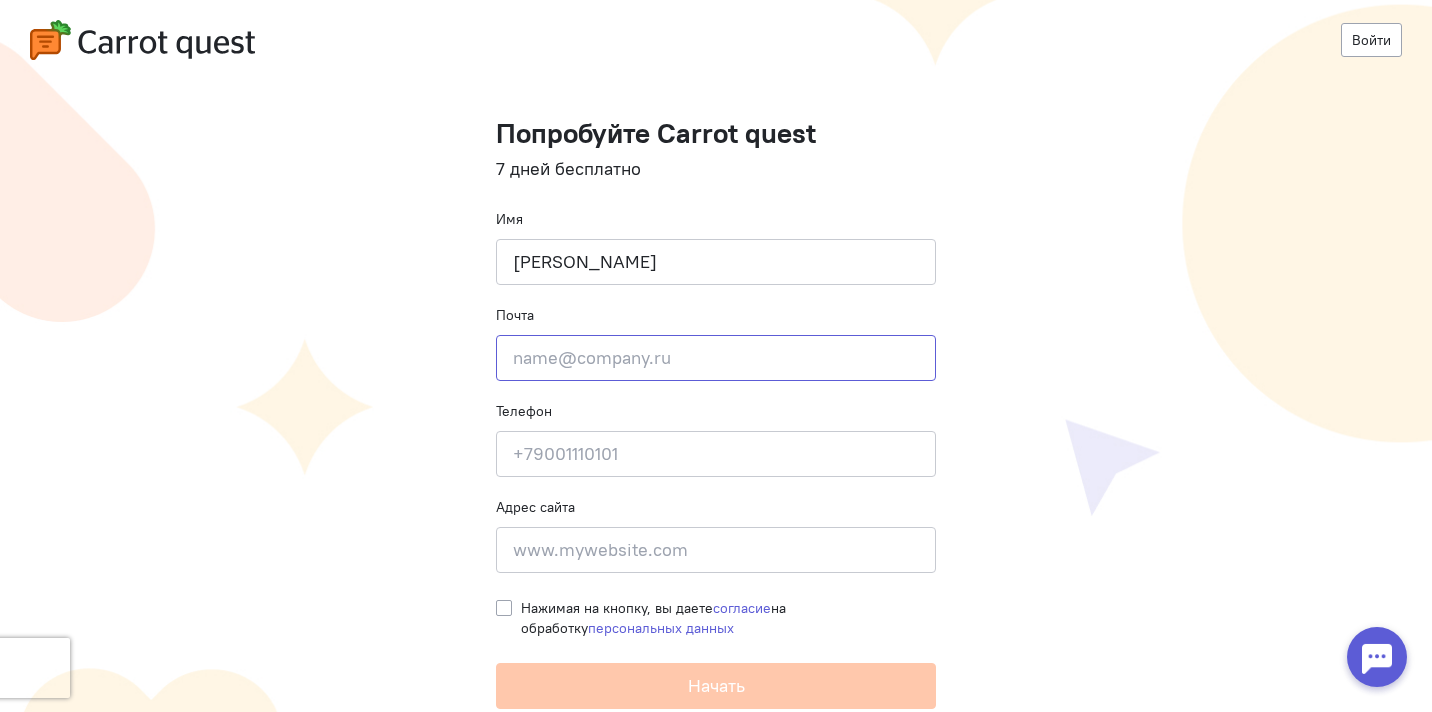 click 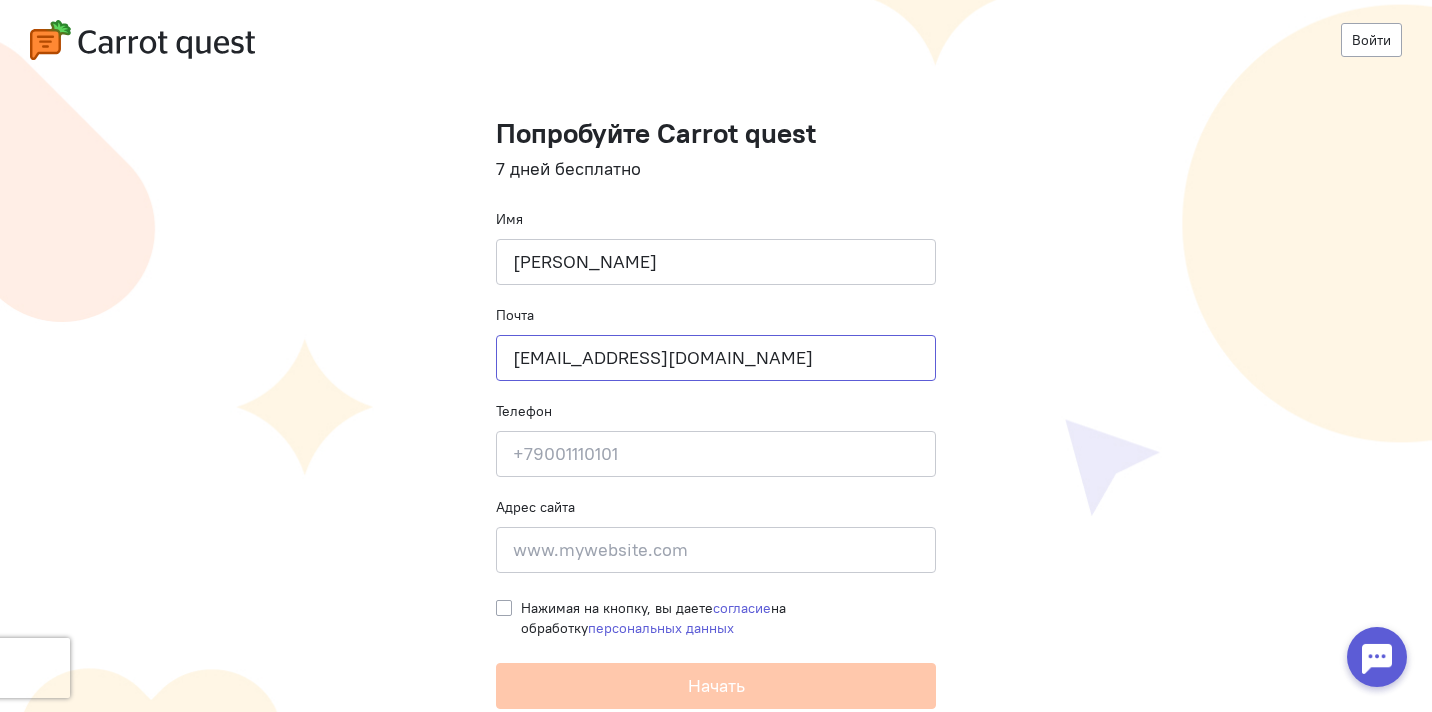 type on "yanca.08@icloud.com" 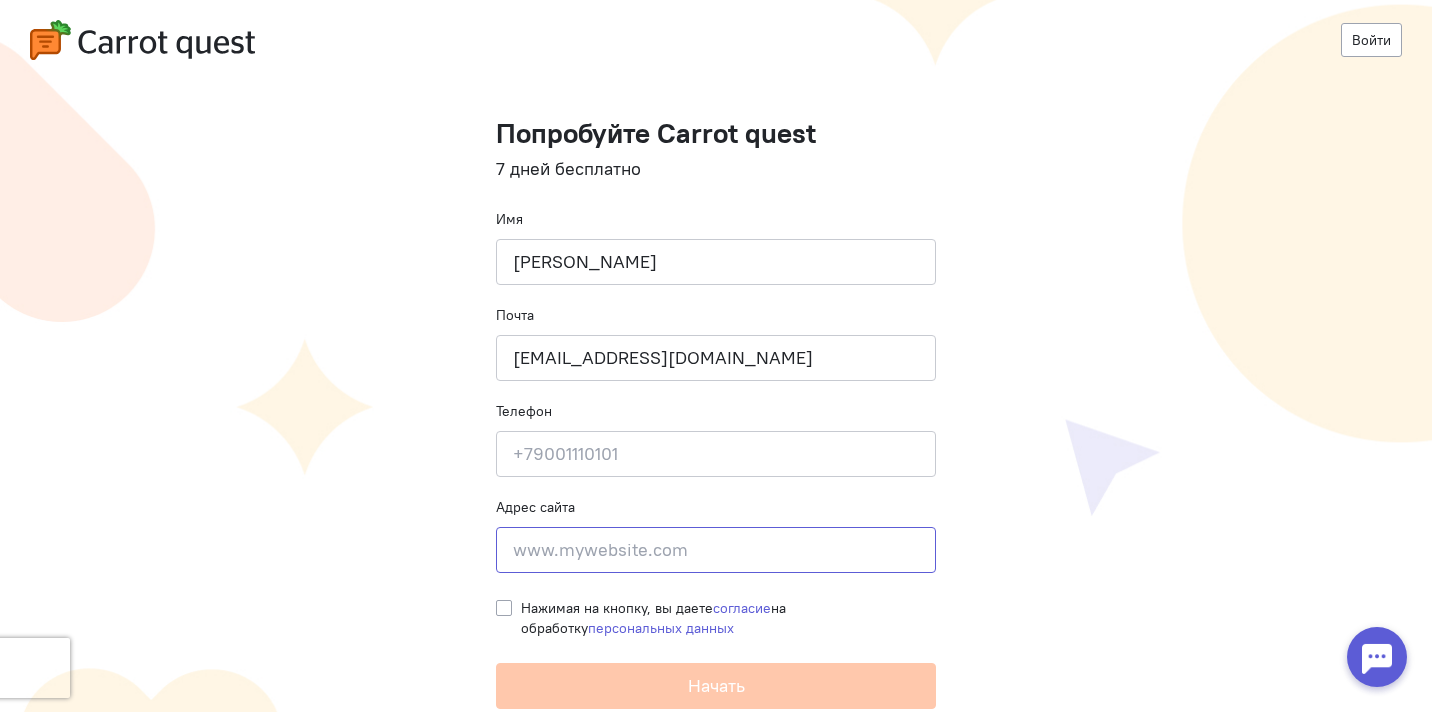 click 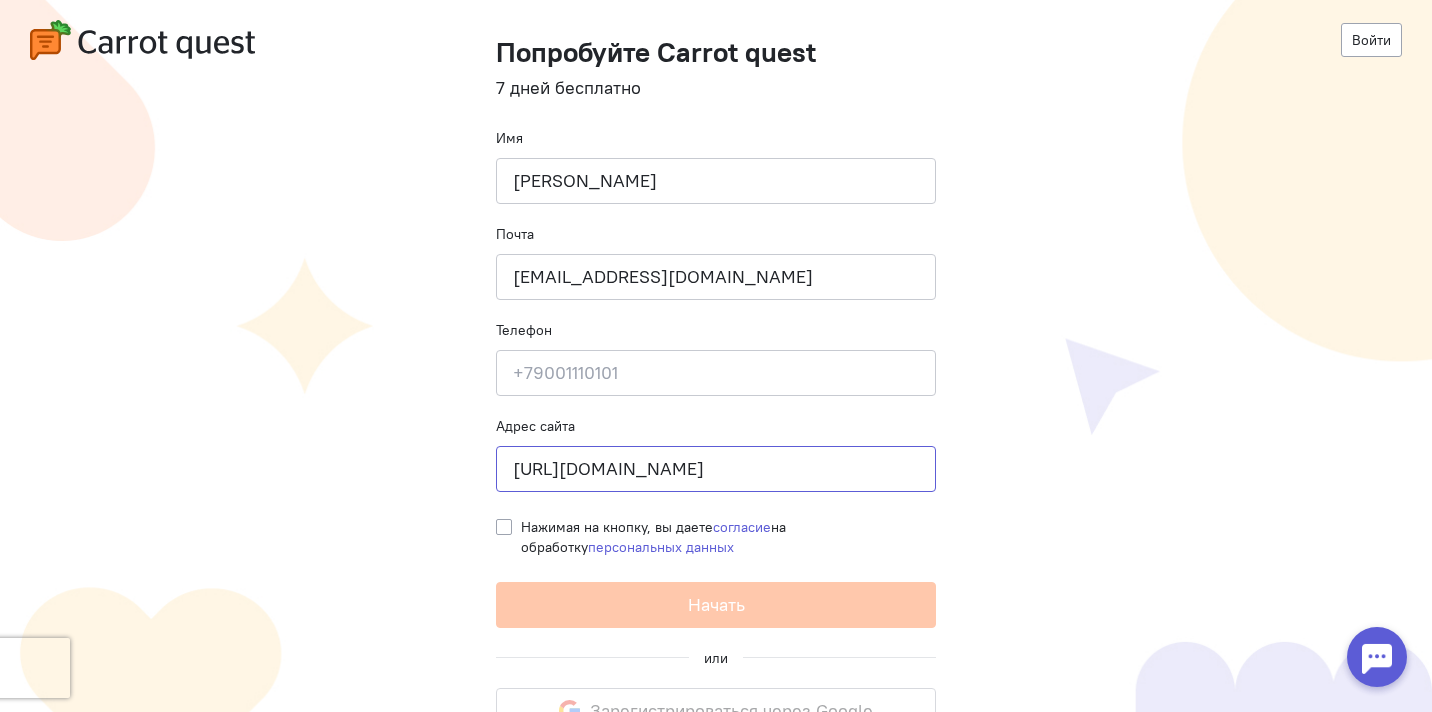 scroll, scrollTop: 134, scrollLeft: 0, axis: vertical 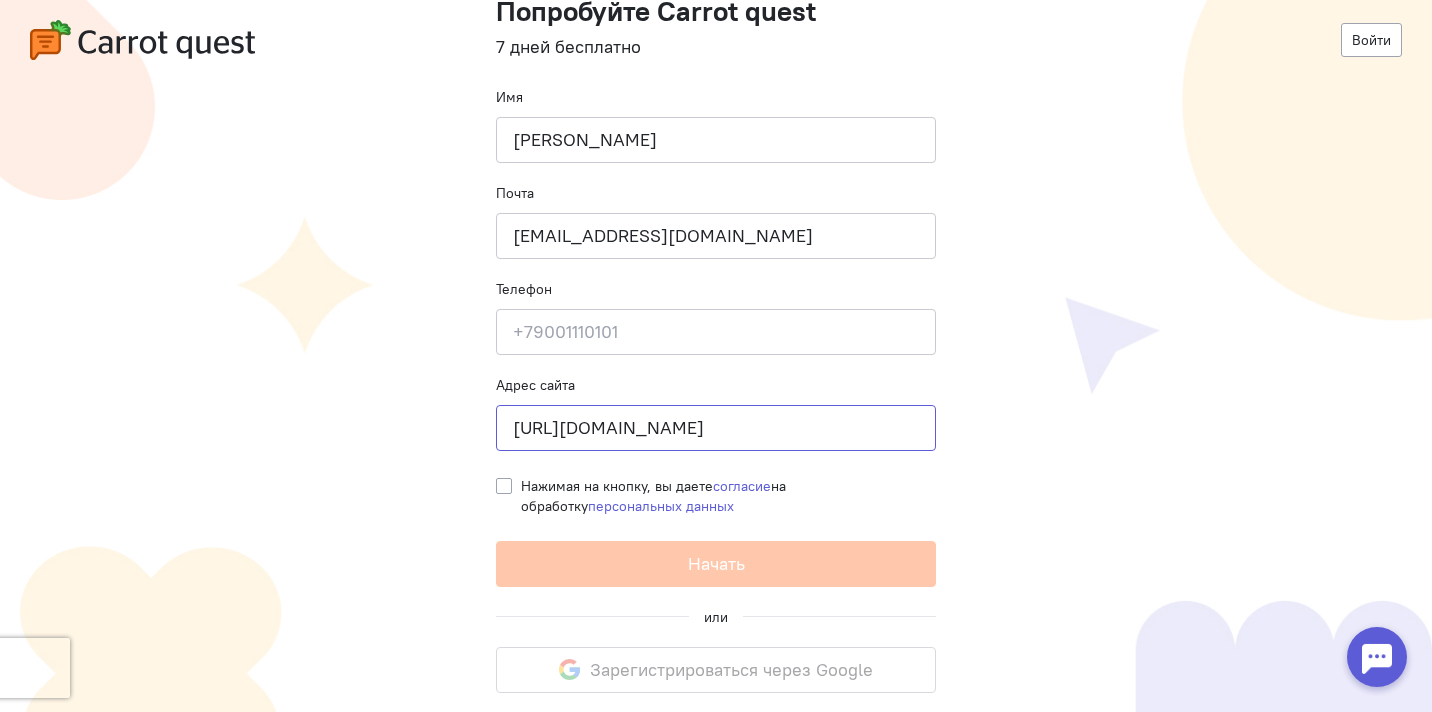 type on "https://www.steel-effect.kz/" 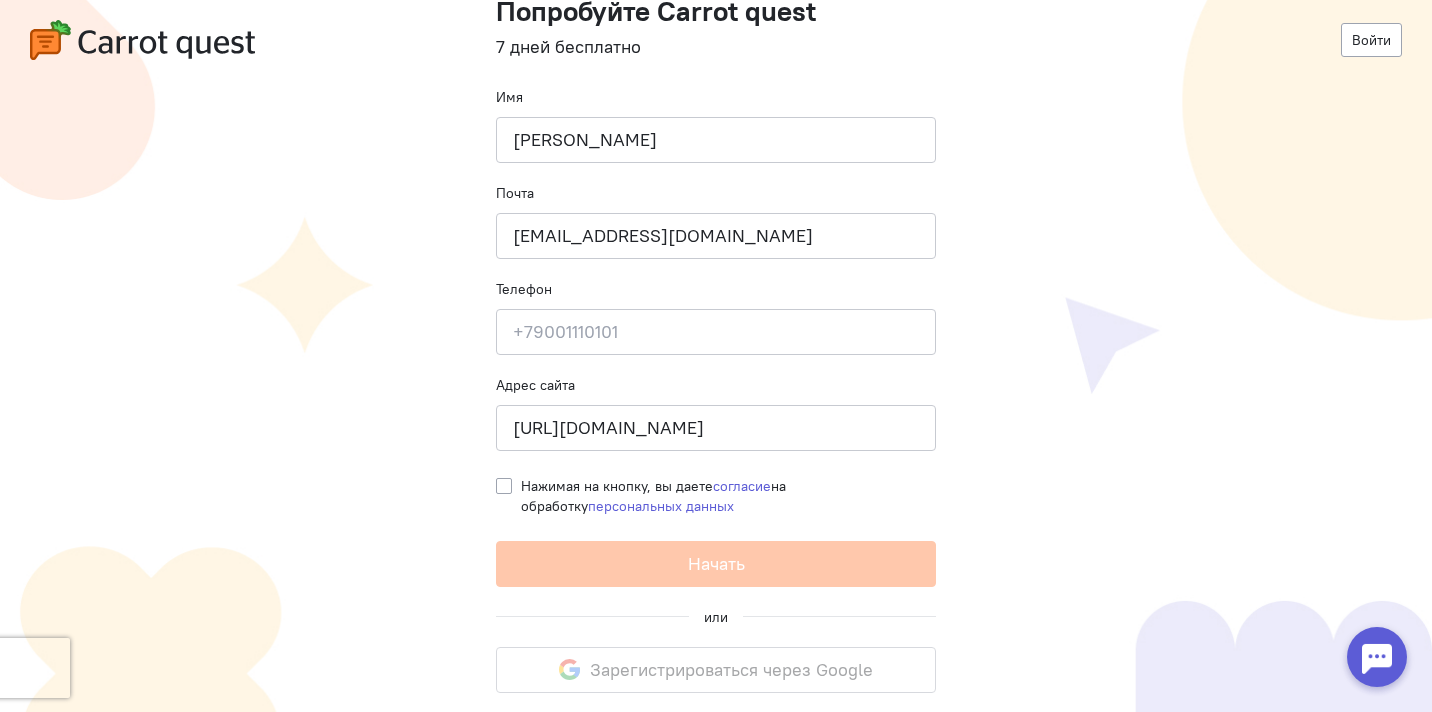click on "Нажимая на кнопку, вы даете  согласие  на обработку  персональных данных" at bounding box center (728, 496) 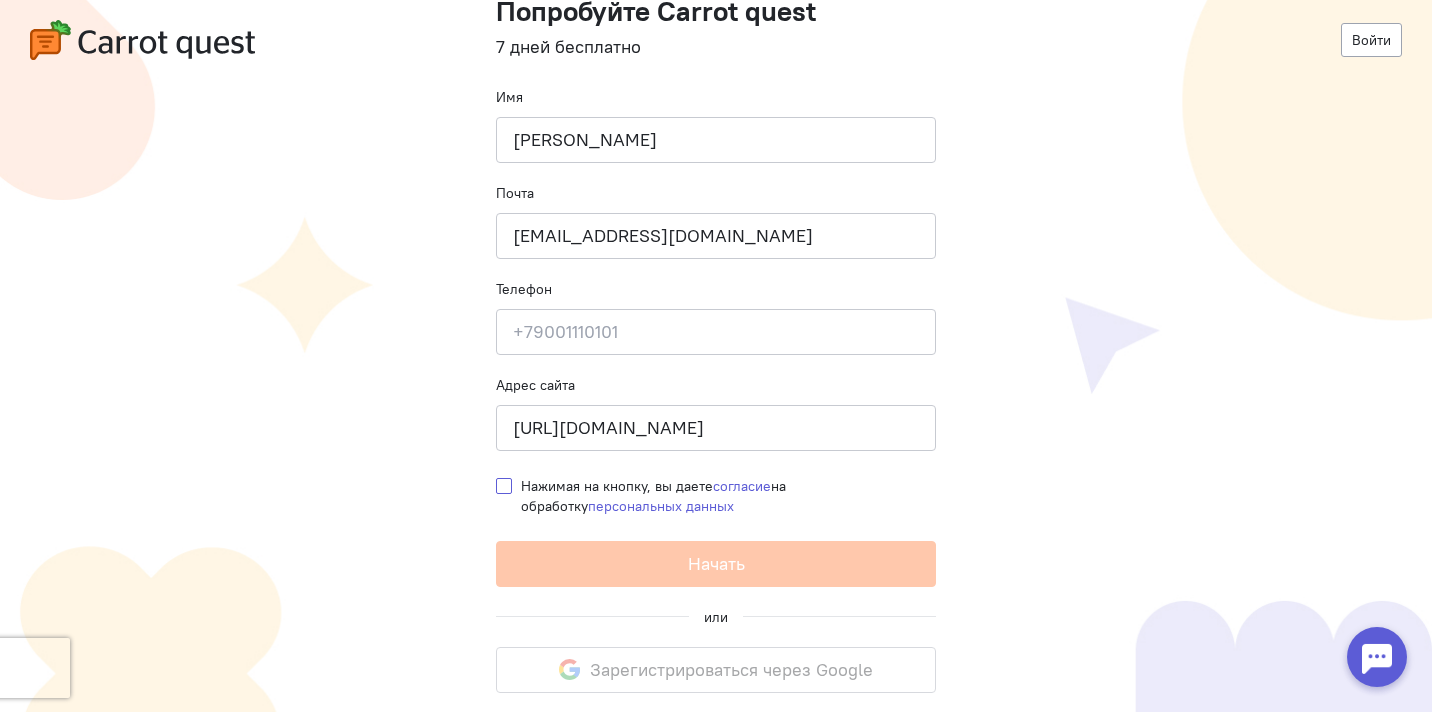 checkbox on "true" 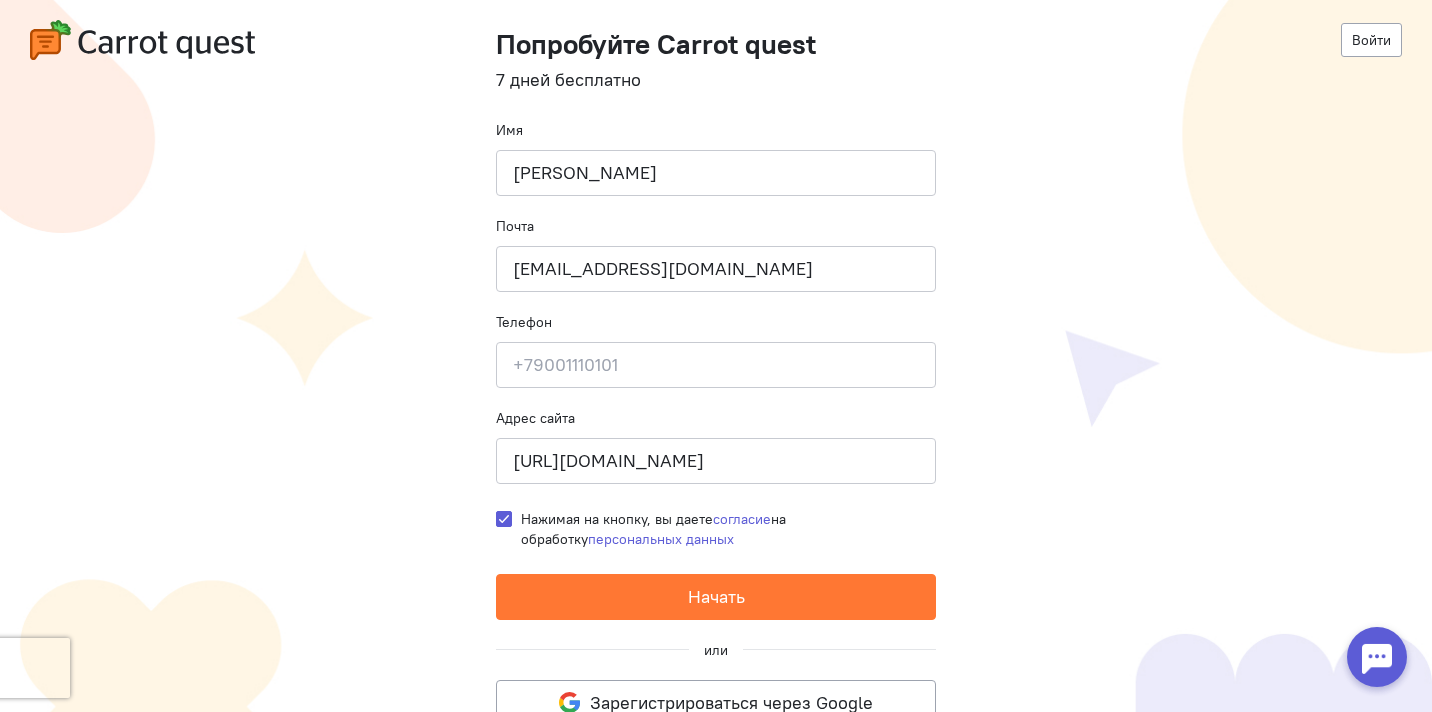 scroll, scrollTop: 134, scrollLeft: 0, axis: vertical 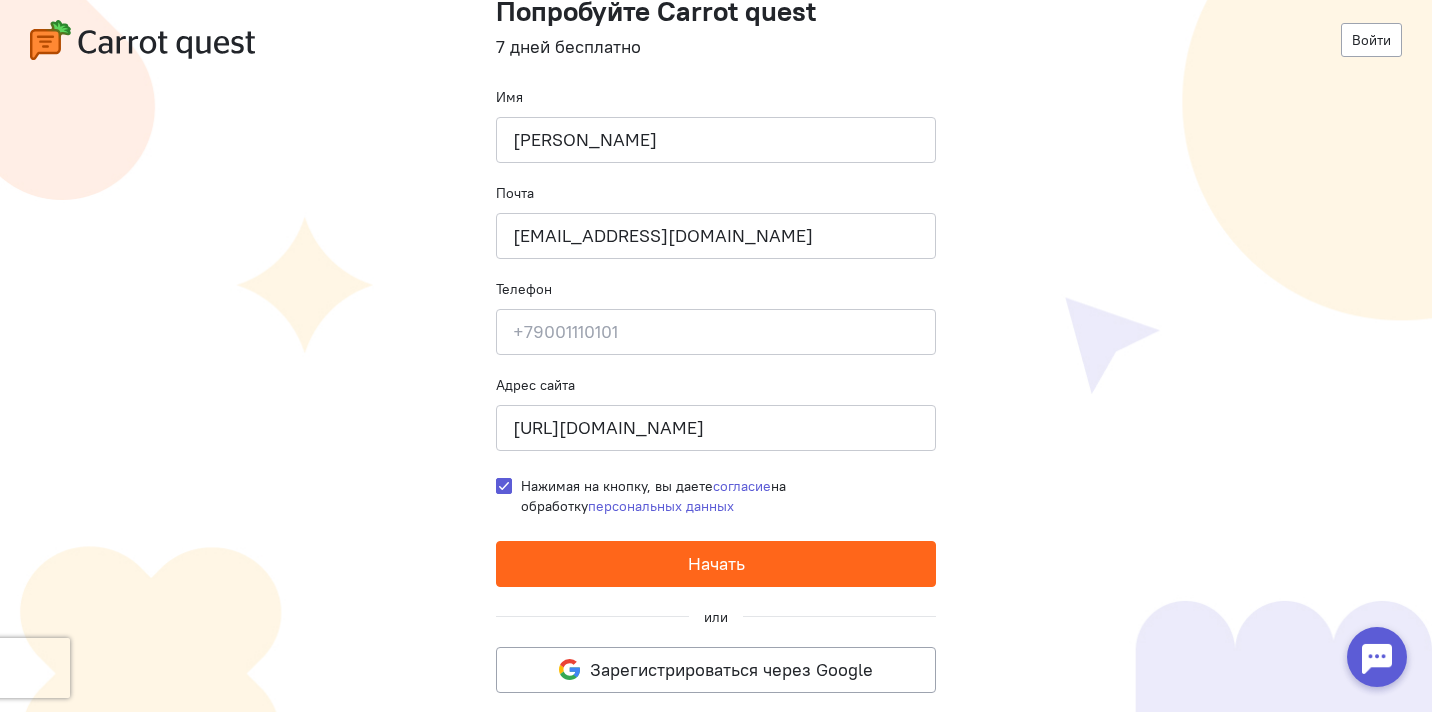 click on "Начать" at bounding box center [716, 564] 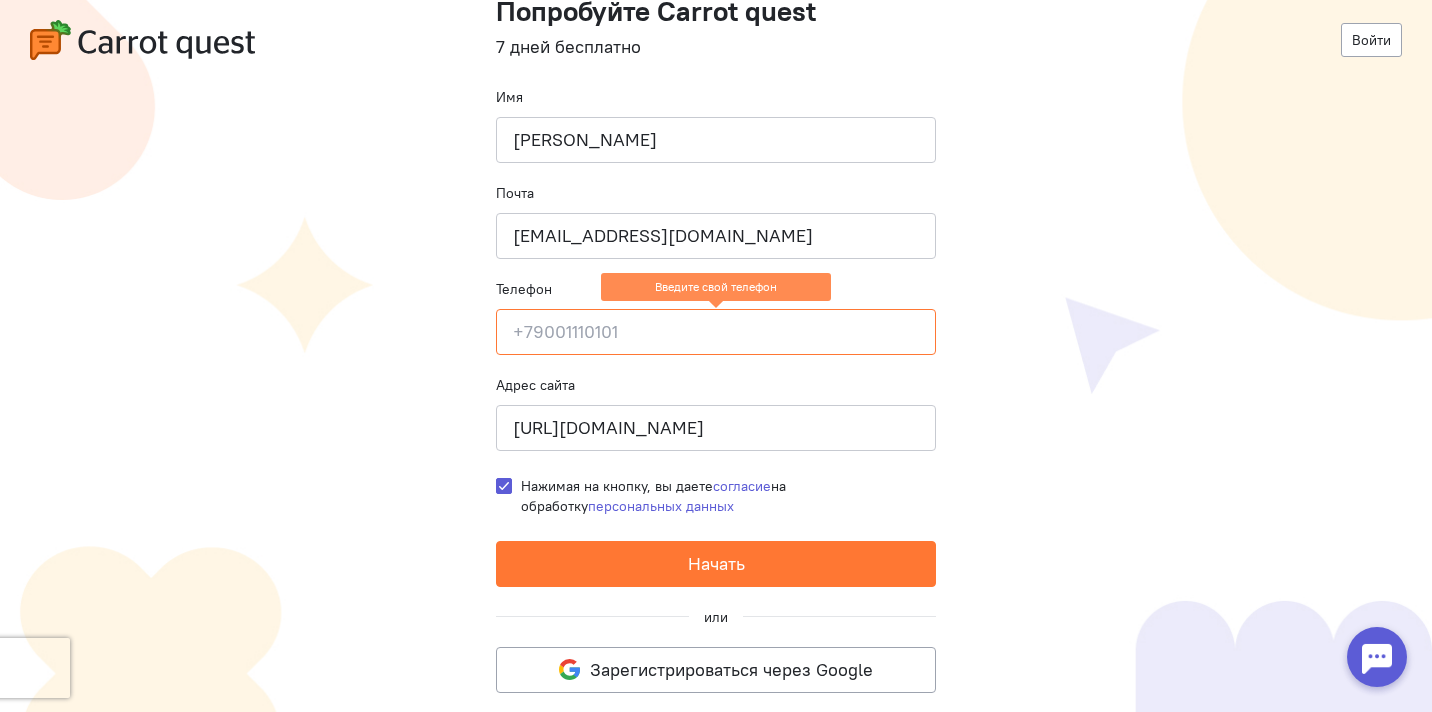 click 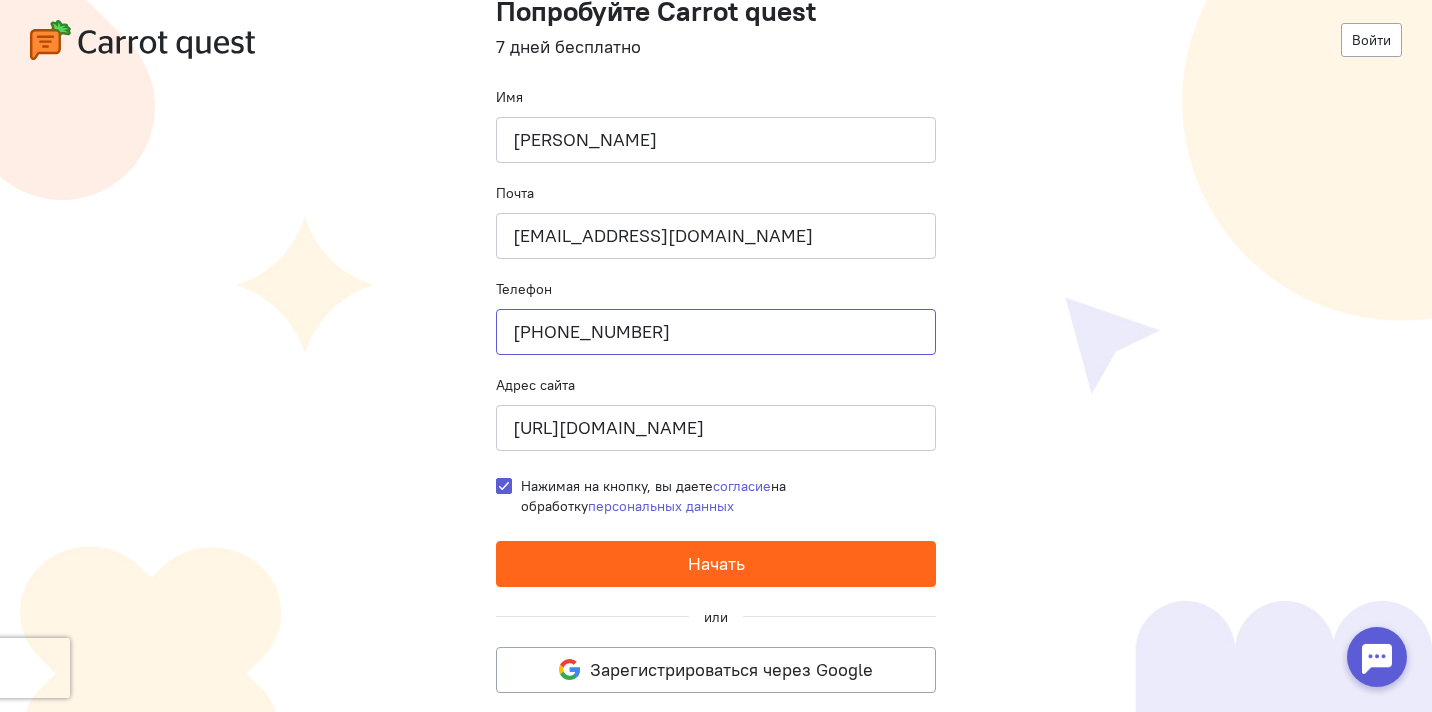 type on "+77007778989" 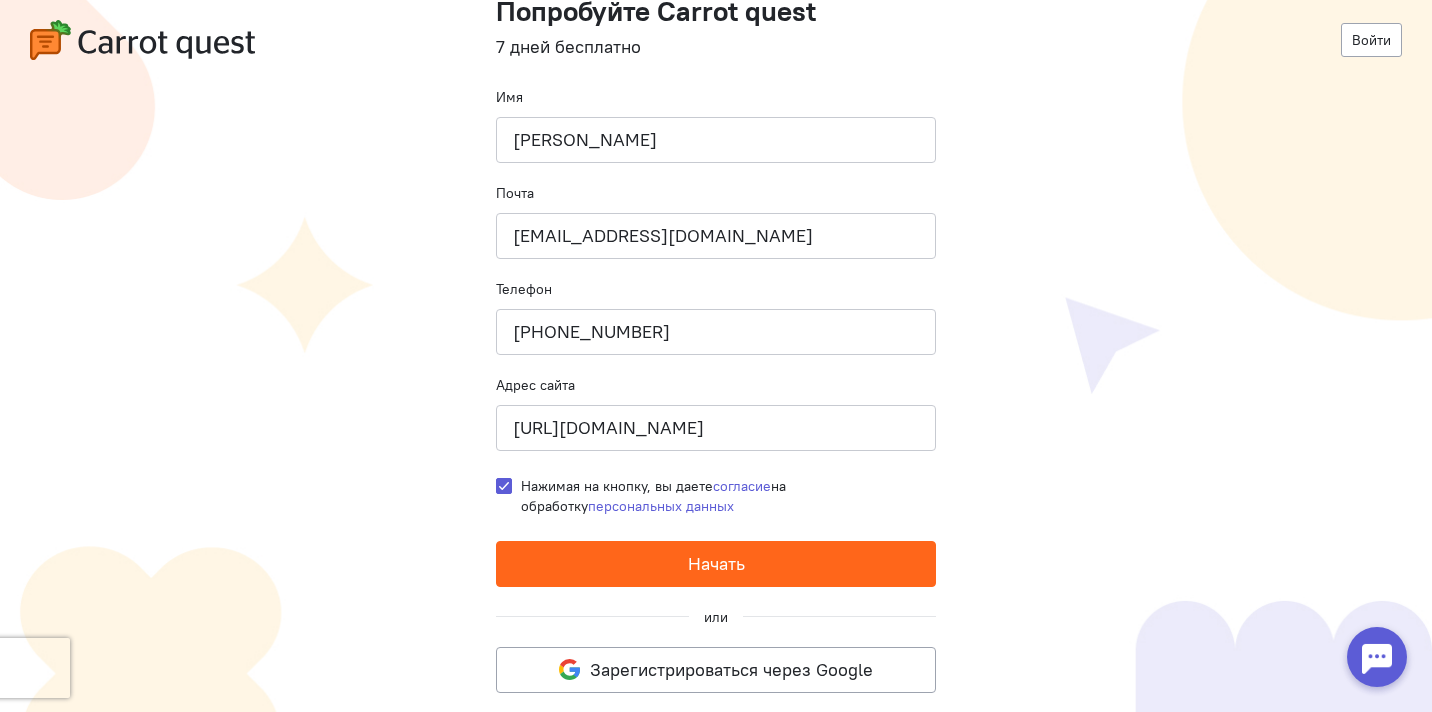 click on "Начать" at bounding box center (716, 564) 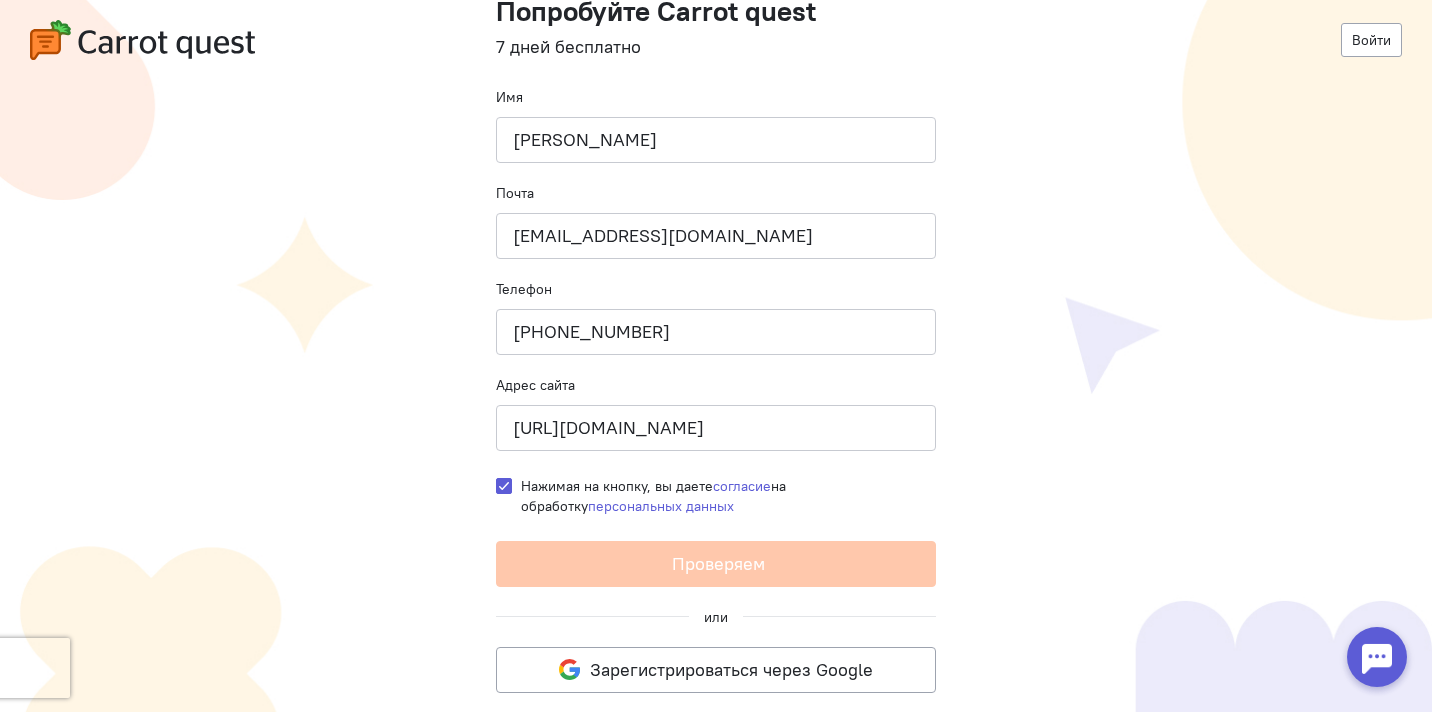 scroll, scrollTop: 0, scrollLeft: 0, axis: both 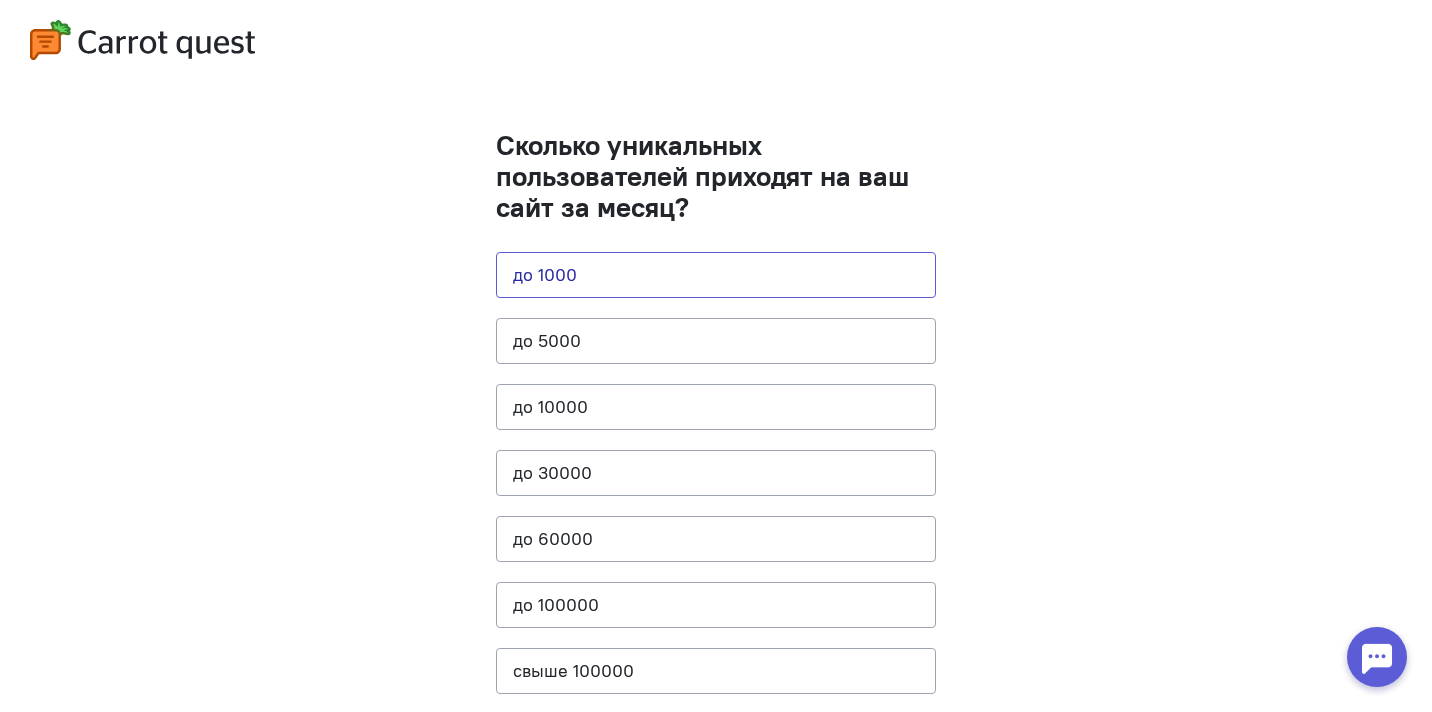 click on "до 1000" at bounding box center (716, 275) 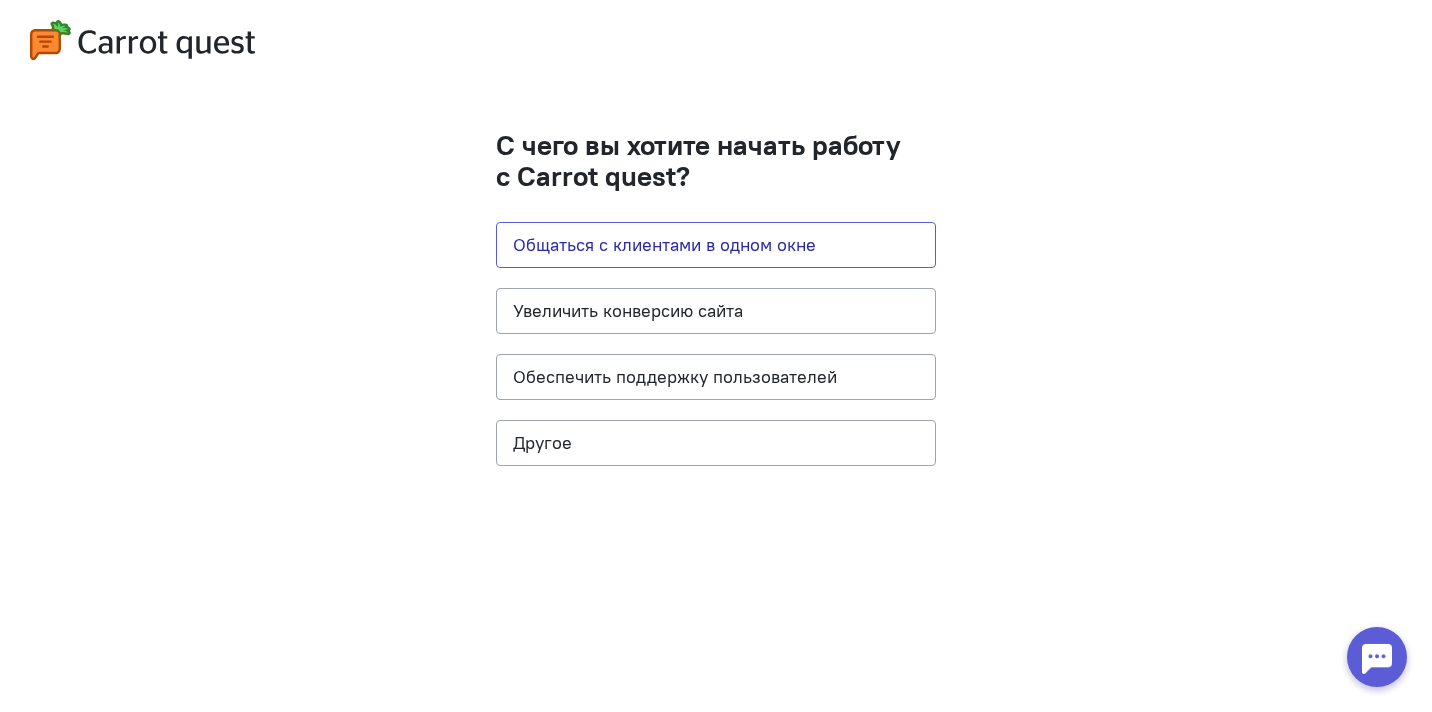 click on "Общаться с клиентами в одном окне" at bounding box center [716, 245] 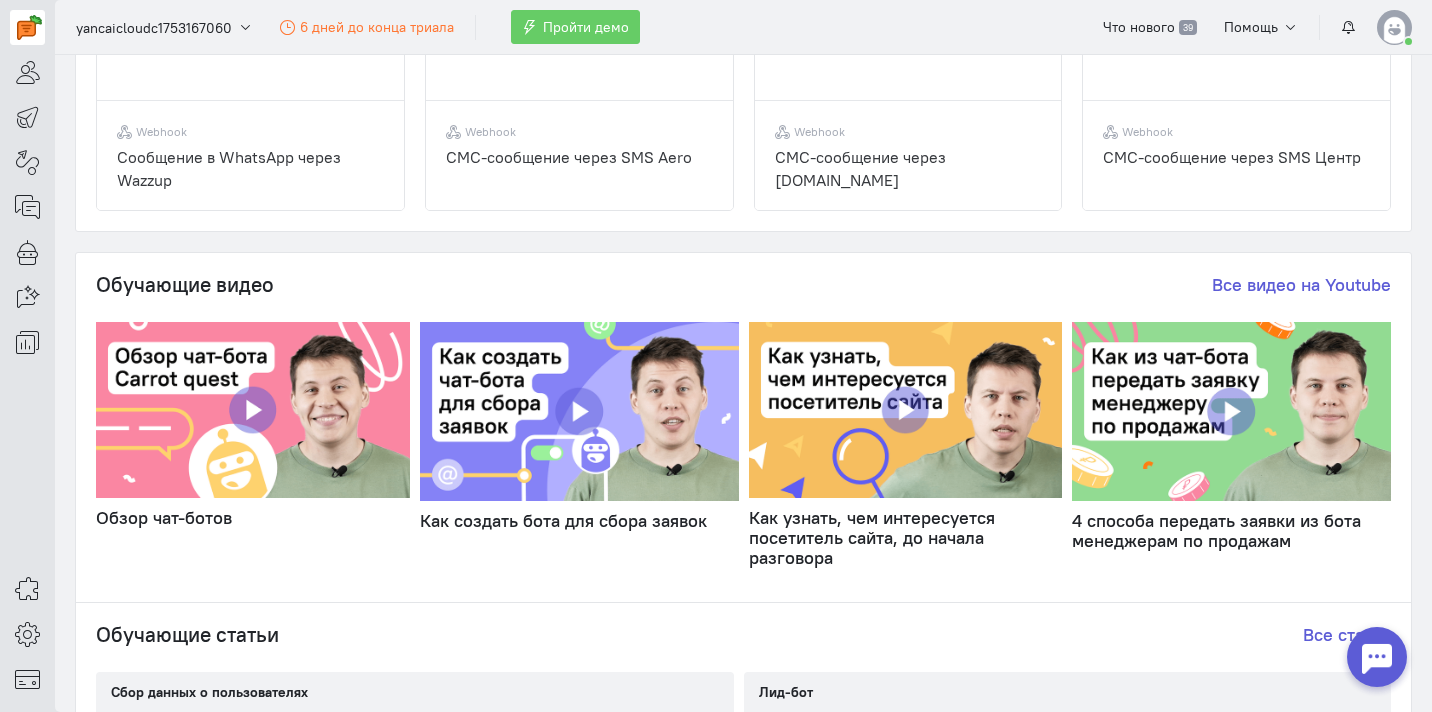 scroll, scrollTop: 759, scrollLeft: 0, axis: vertical 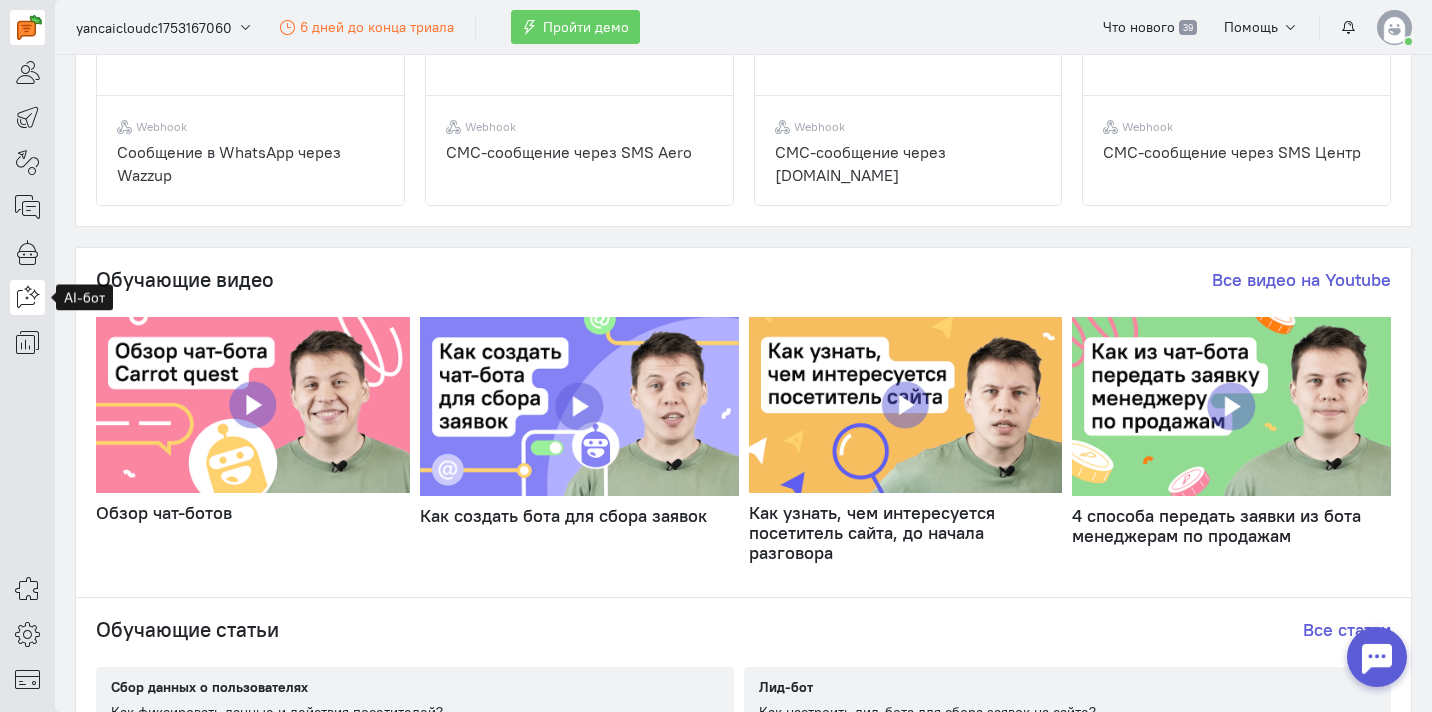 click 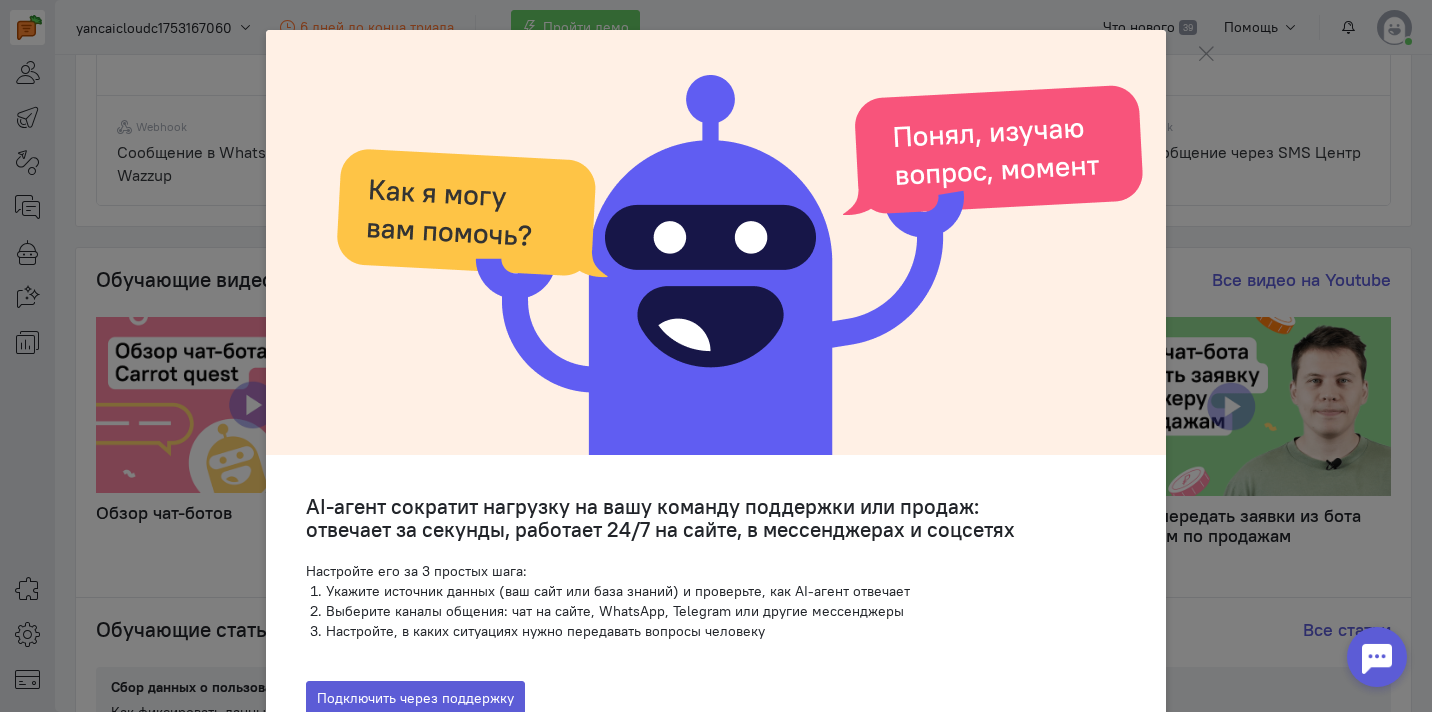 scroll, scrollTop: 73, scrollLeft: 0, axis: vertical 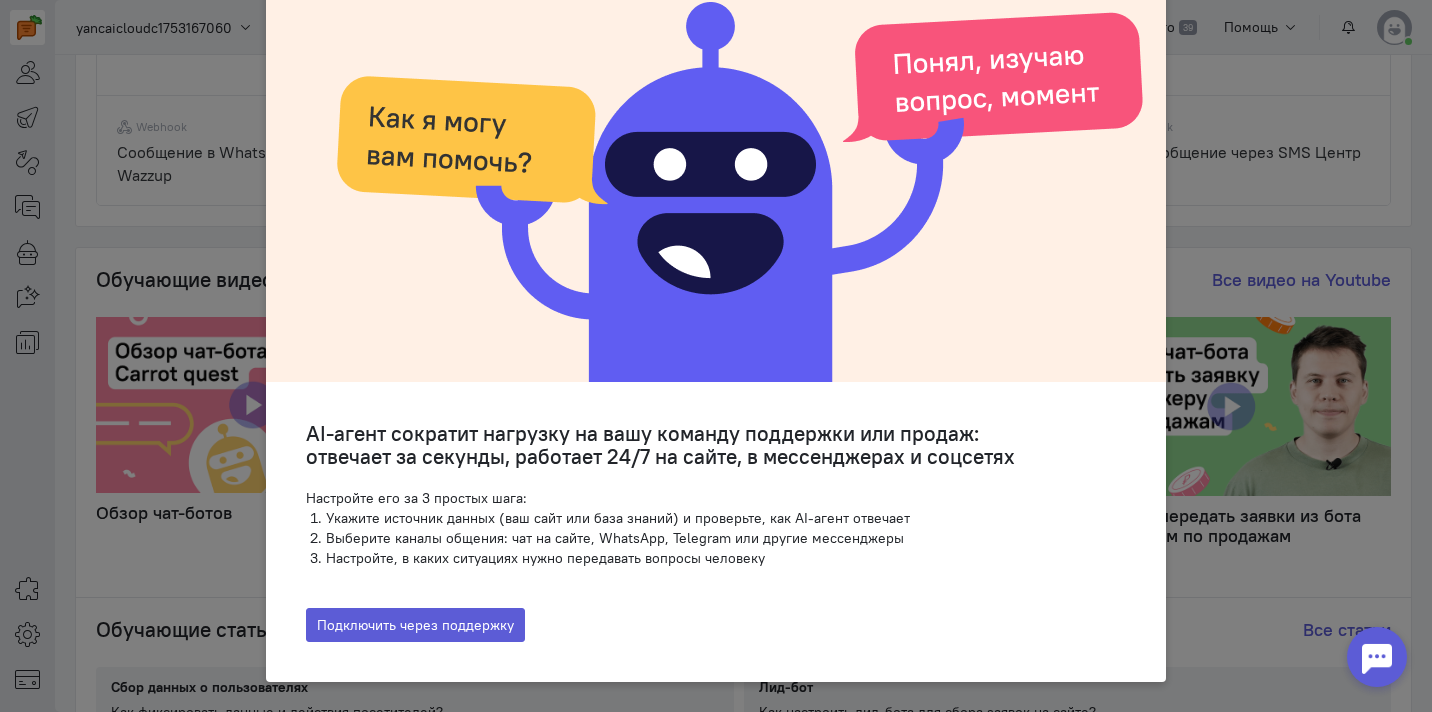 click on "AI-агент сократит нагрузку на вашу команду поддержки или продаж: отвечает за секунды, работает 24/7 на сайте, в мессенджерах и соцсетях
Настройте его за 3 простых шага:
Укажите источник данных (ваш сайт или база знаний) и проверьте, как AI-агент отвечает
Выберите каналы общения: чат на сайте, WhatsApp, Telegram или другие мессенджеры
Настройте, в каких ситуациях нужно передавать вопросы человеку
Подключить через поддержку" 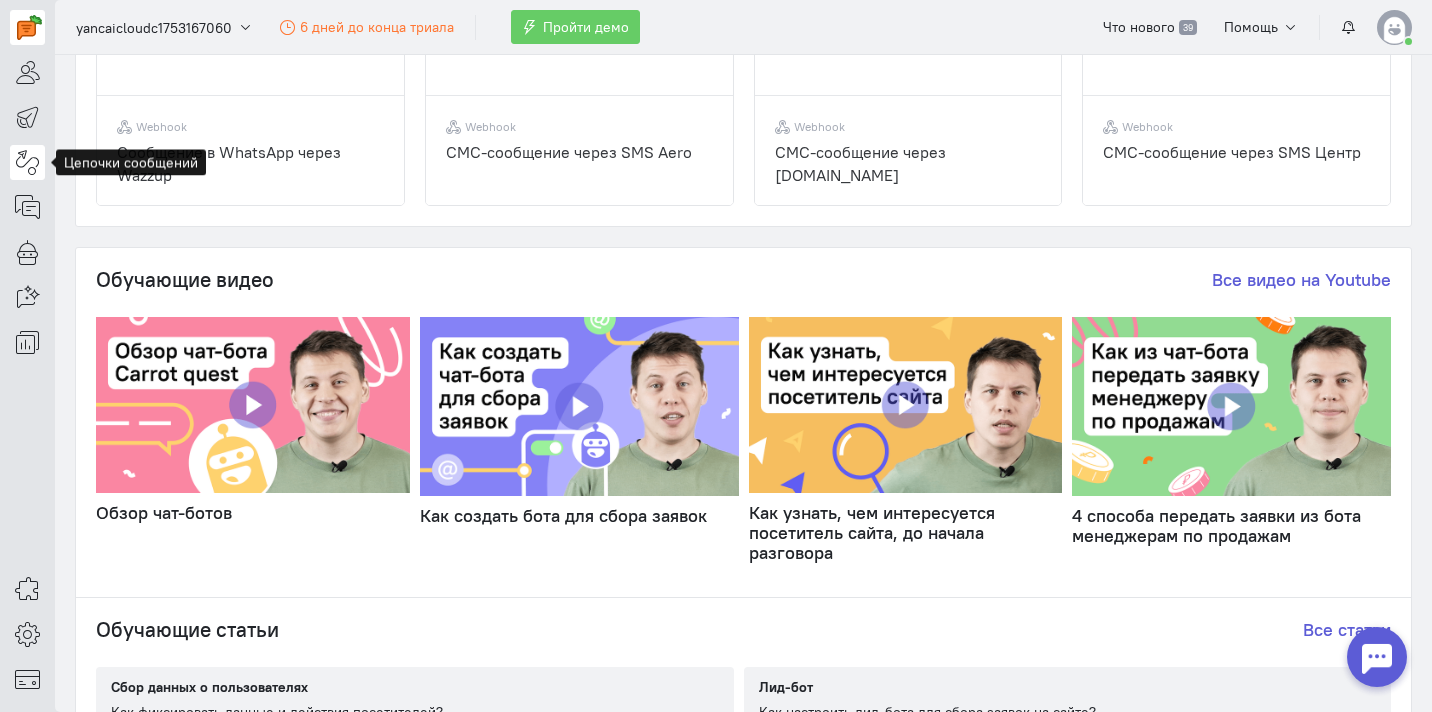 click at bounding box center [27, 162] 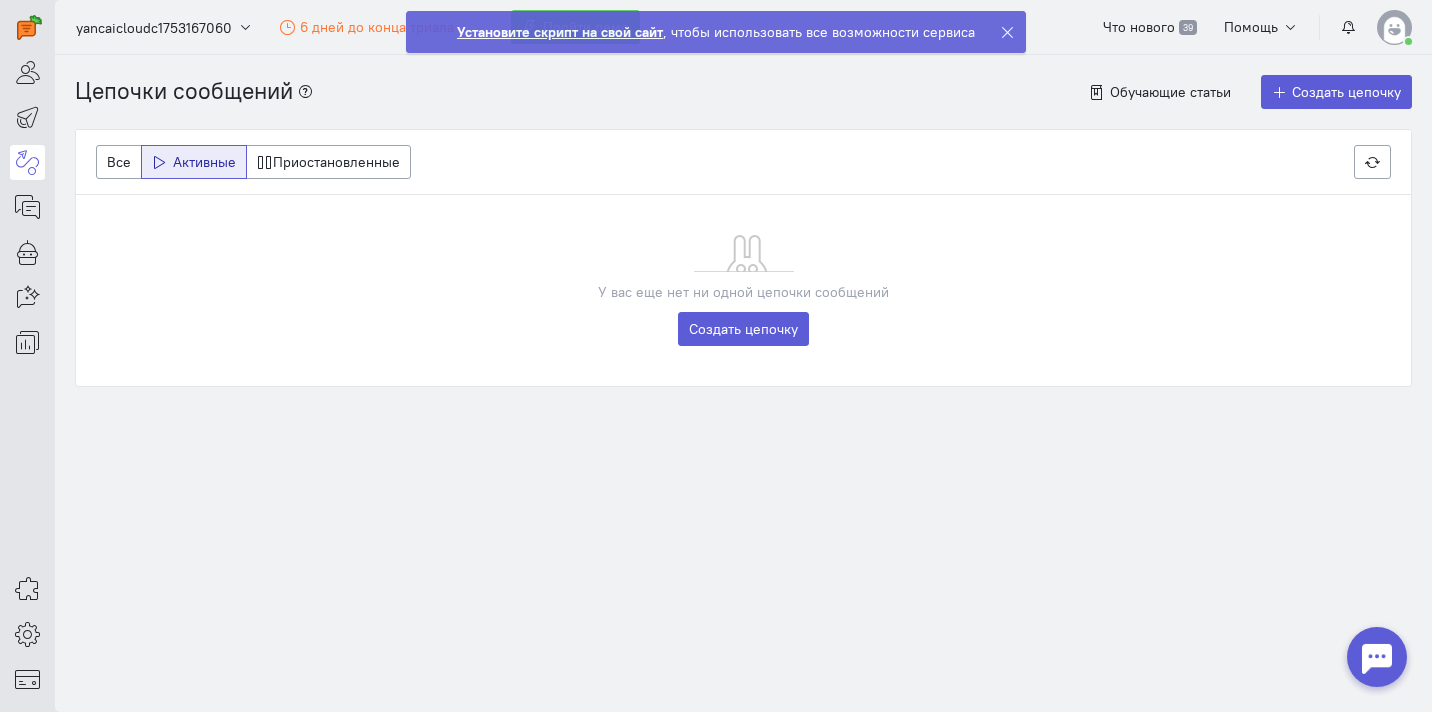 click 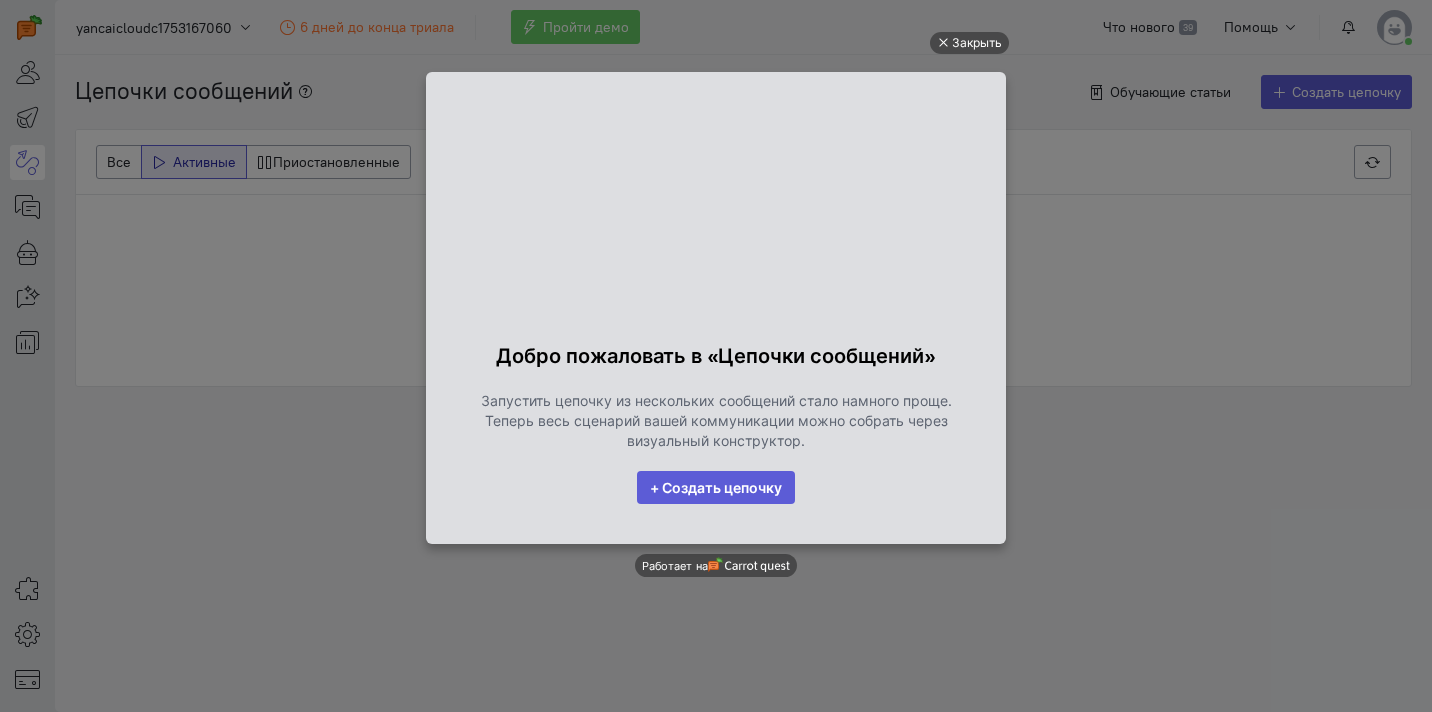 scroll, scrollTop: 0, scrollLeft: 0, axis: both 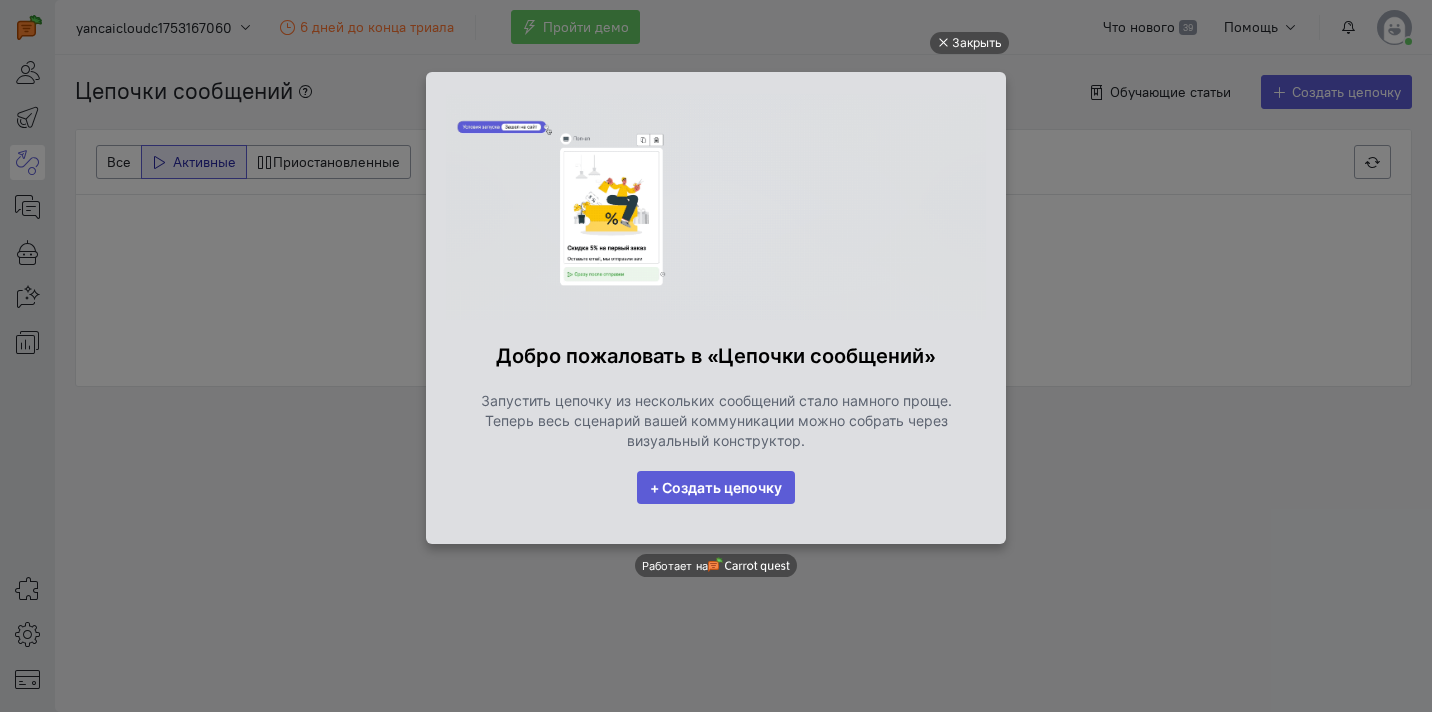 click on "+ Создать цепочку" at bounding box center (716, 488) 